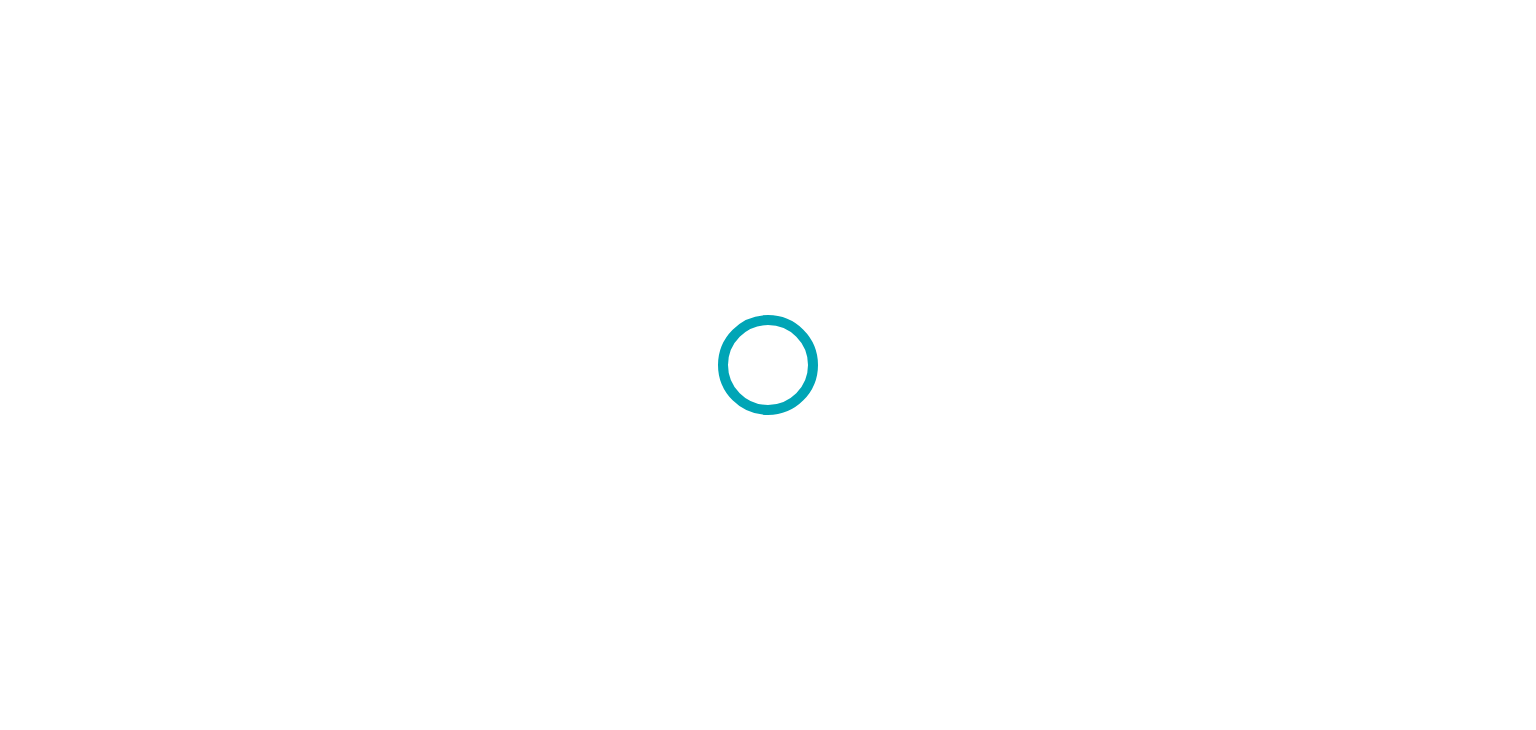 scroll, scrollTop: 0, scrollLeft: 0, axis: both 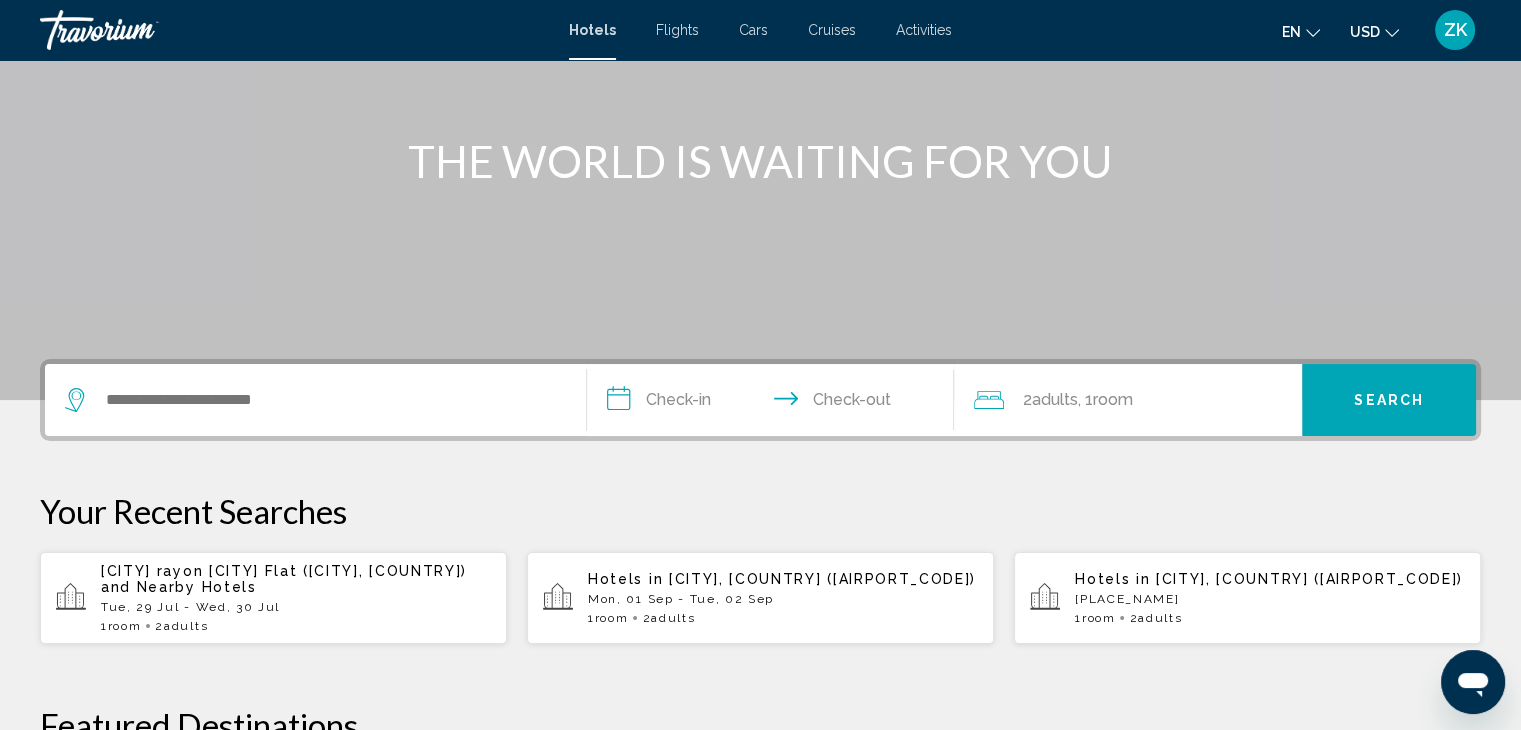 click on "[PLACE_NAME]" at bounding box center [296, 607] 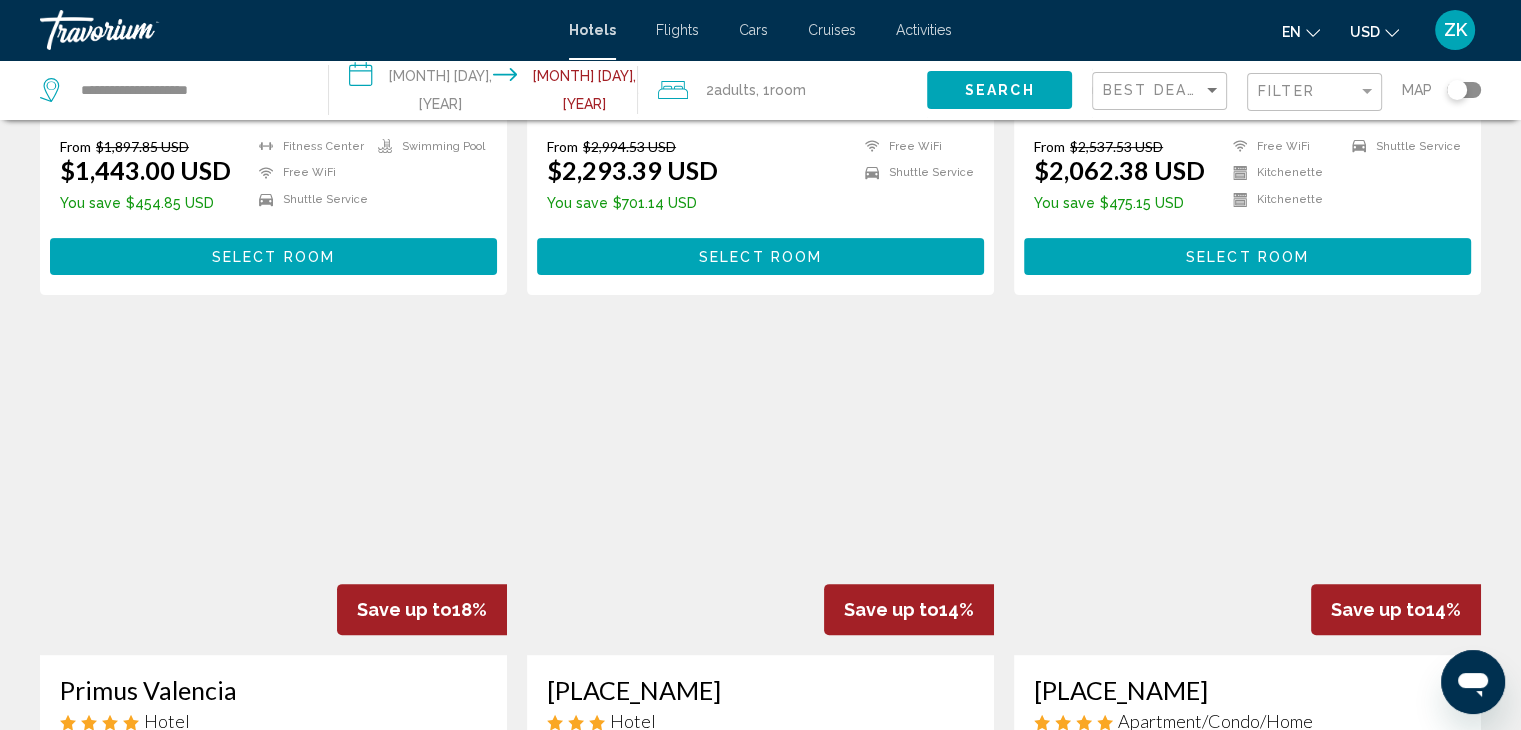 scroll, scrollTop: 600, scrollLeft: 0, axis: vertical 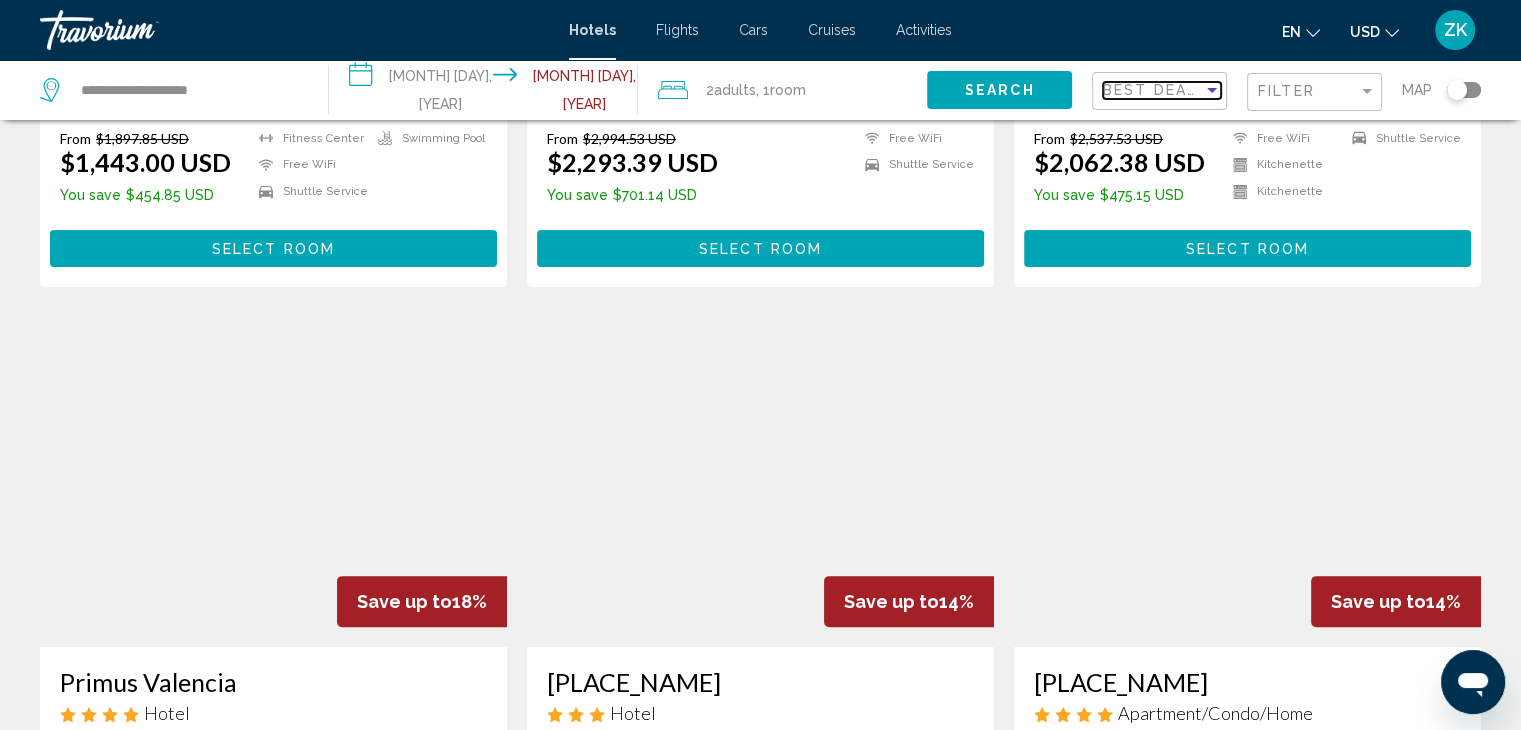 click at bounding box center [1212, 90] 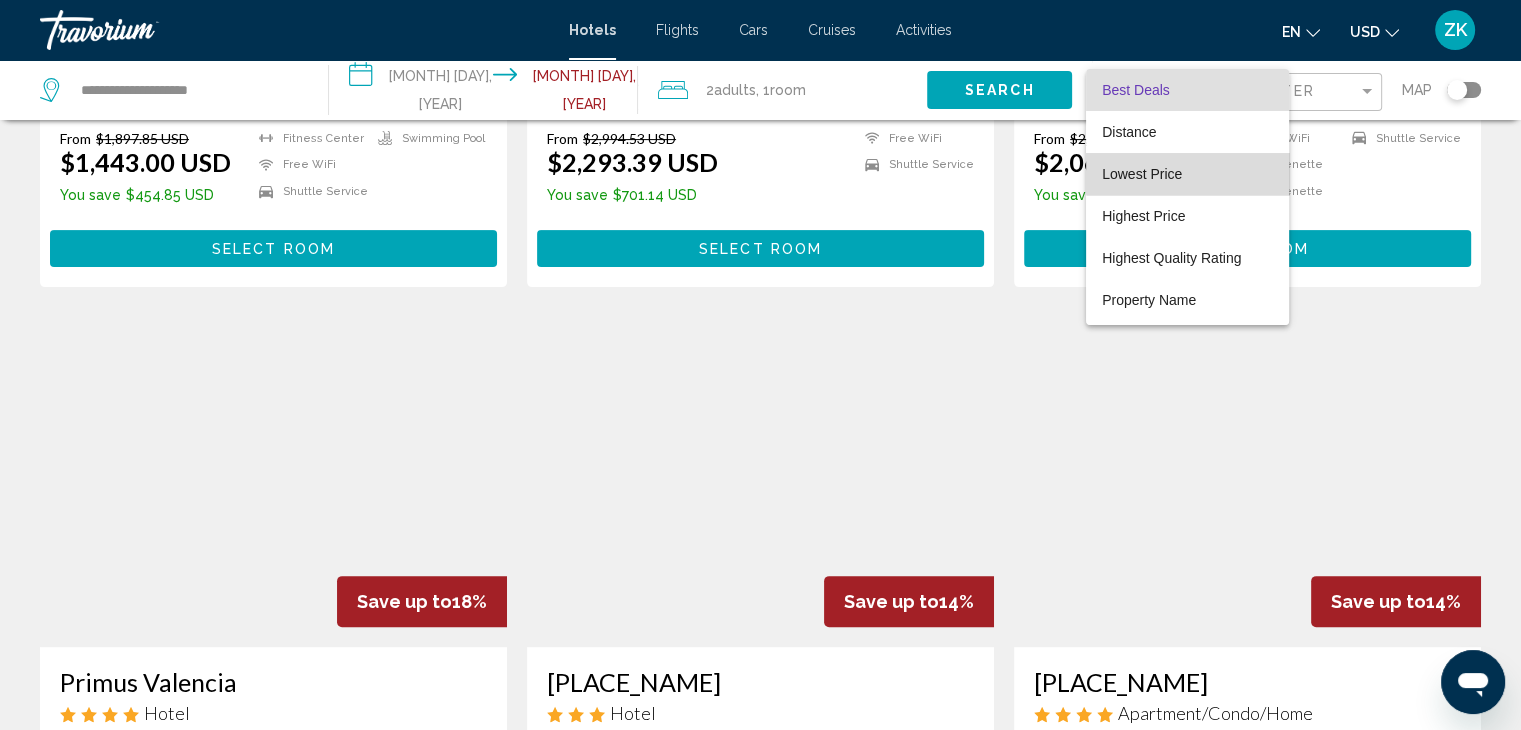 click on "Lowest Price" at bounding box center (1187, 174) 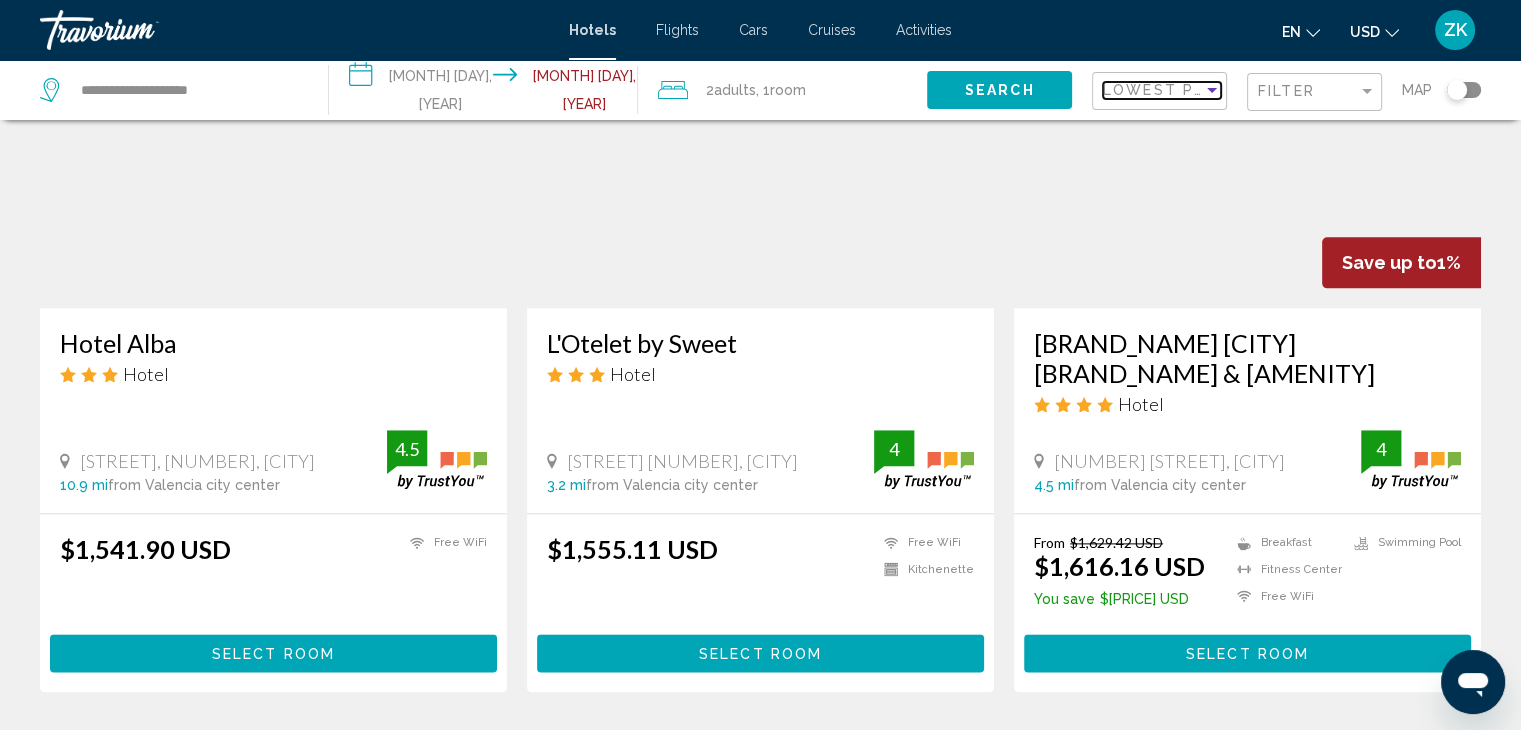 scroll, scrollTop: 2435, scrollLeft: 0, axis: vertical 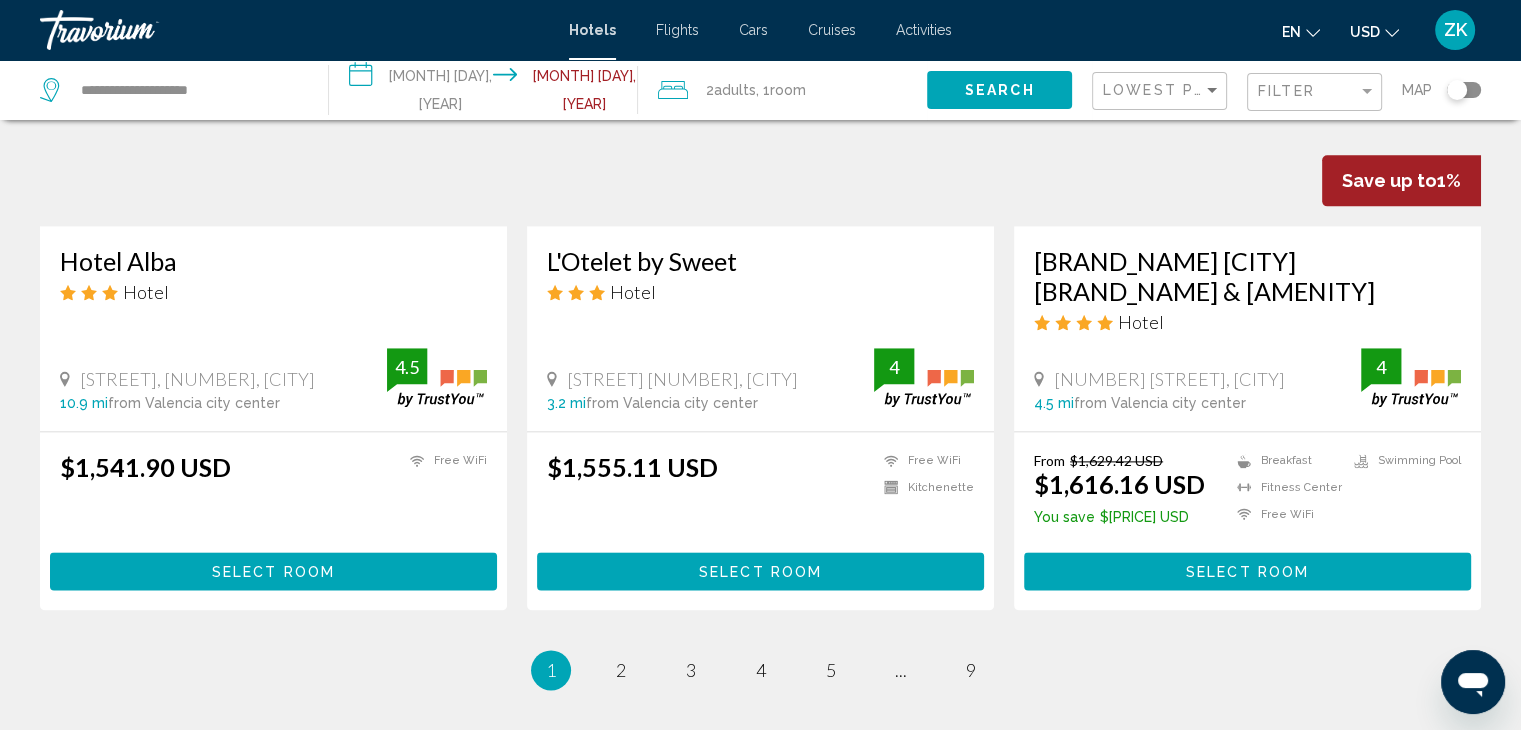 click on "Activities" at bounding box center [924, 30] 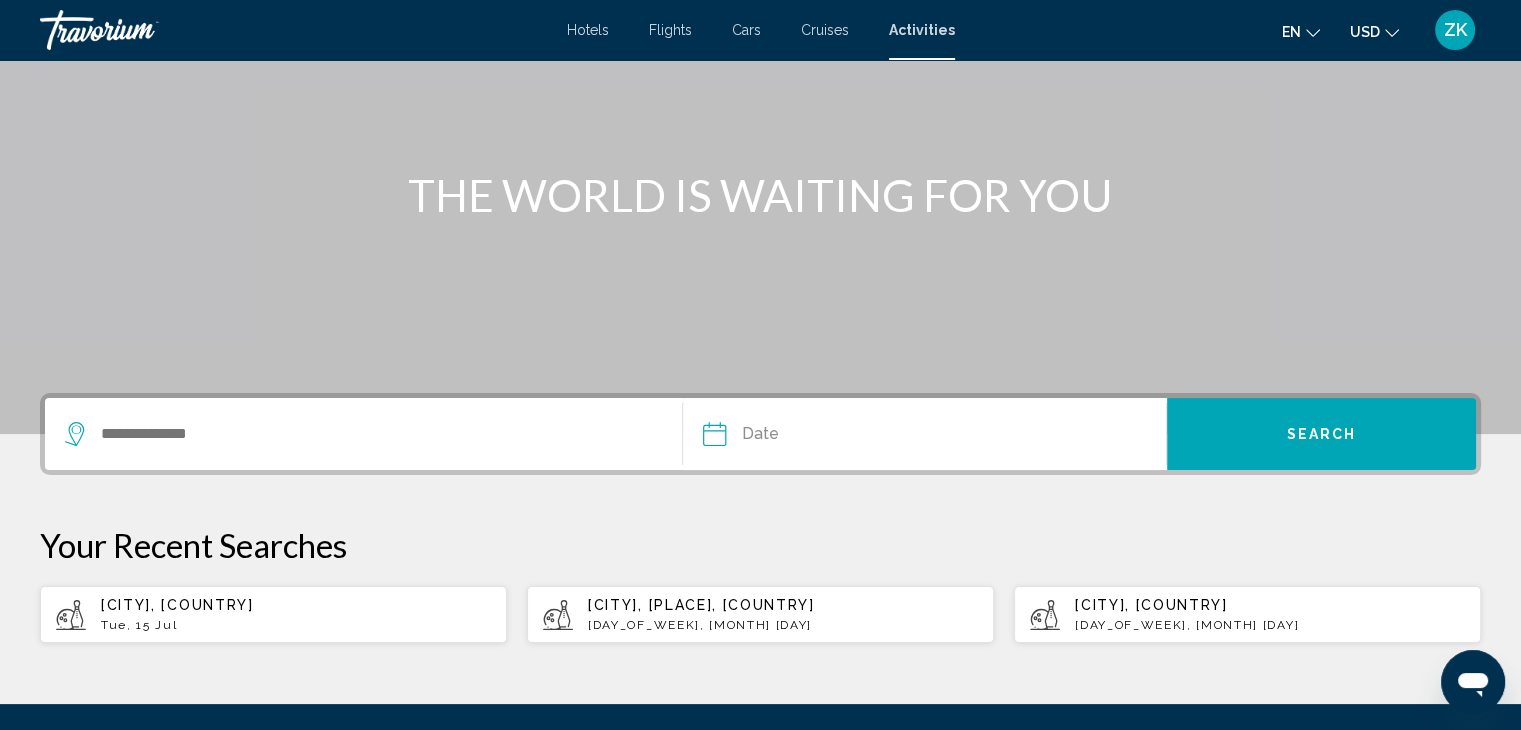scroll, scrollTop: 200, scrollLeft: 0, axis: vertical 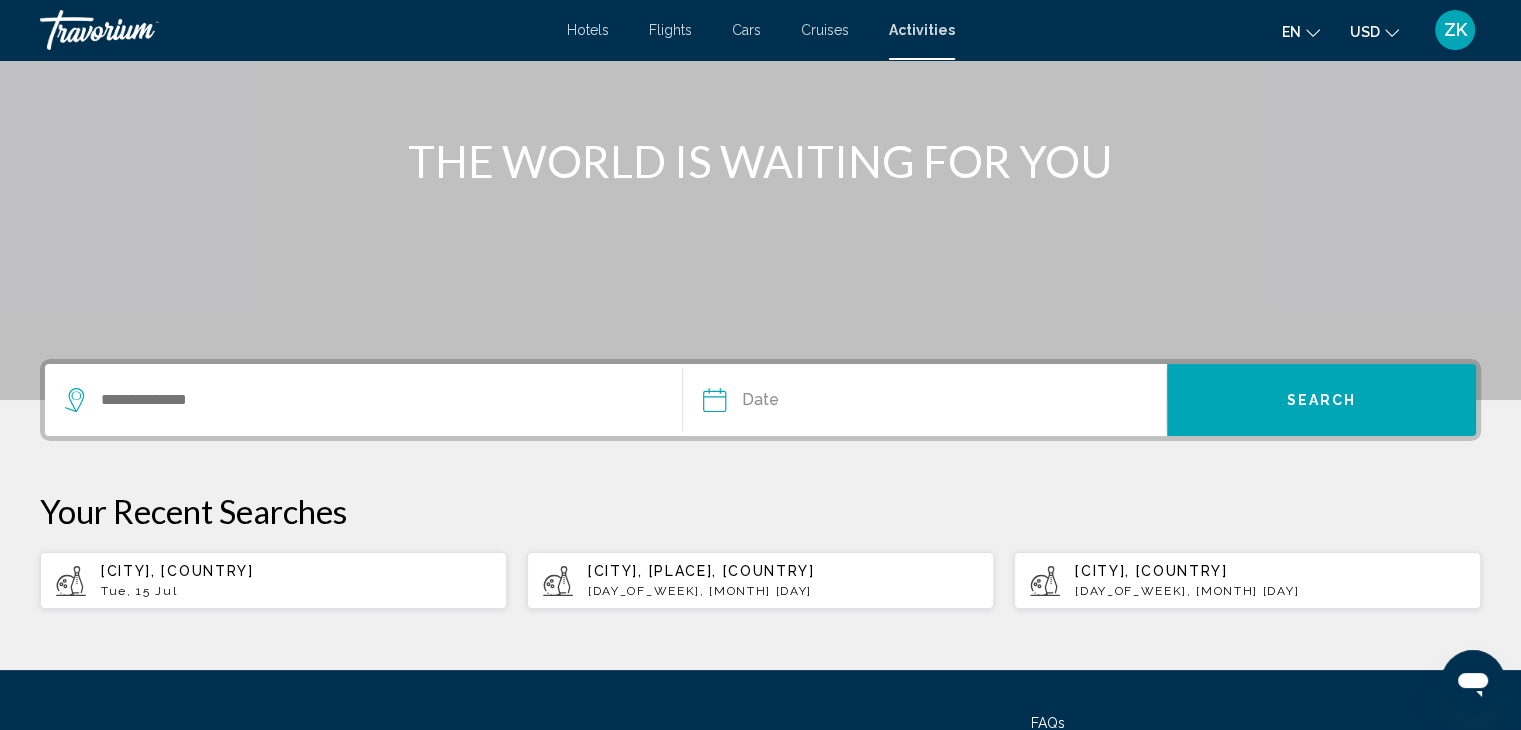 click on "[CITY], [COUNTRY]" at bounding box center (177, 571) 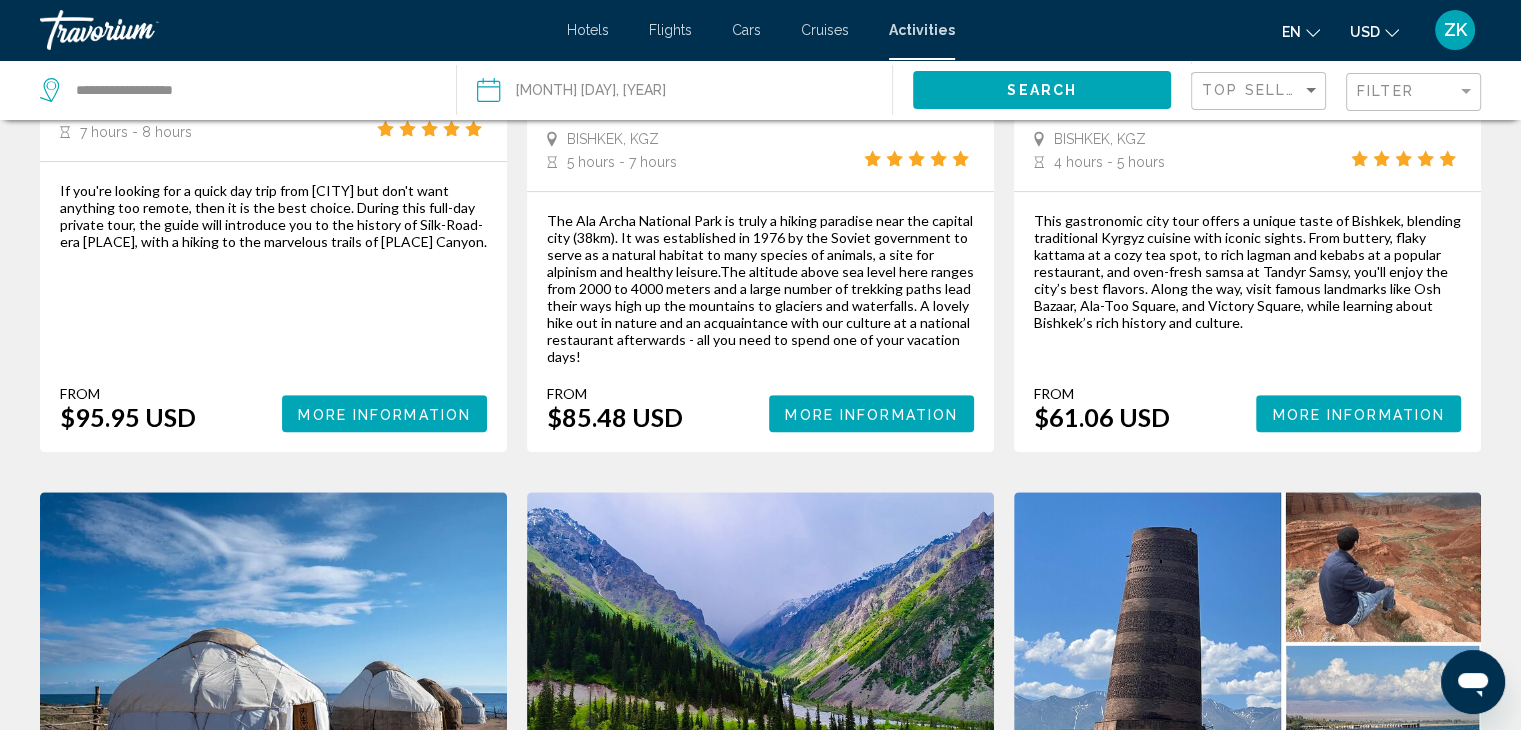 scroll, scrollTop: 900, scrollLeft: 0, axis: vertical 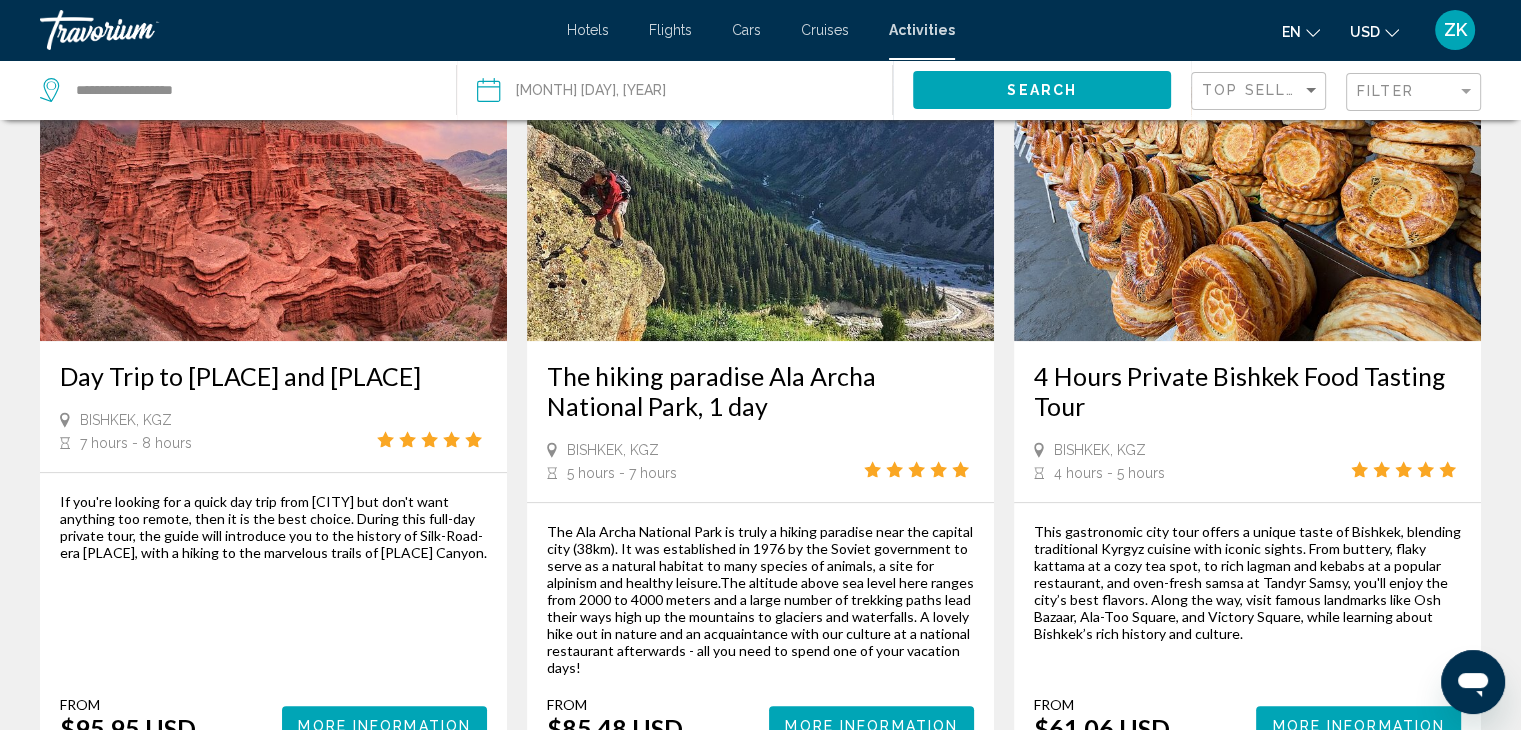 click on "Hotels Flights Cars Cruises Activities Hotels Flights Cars Cruises Activities en
English Español Français Italiano Português русский USD
USD ($) MXN (Mex$) CAD (Can$) GBP (£) EUR (€) AUD (A$) NZD (NZ$) CNY (CN¥) ZK Login" at bounding box center [760, 30] 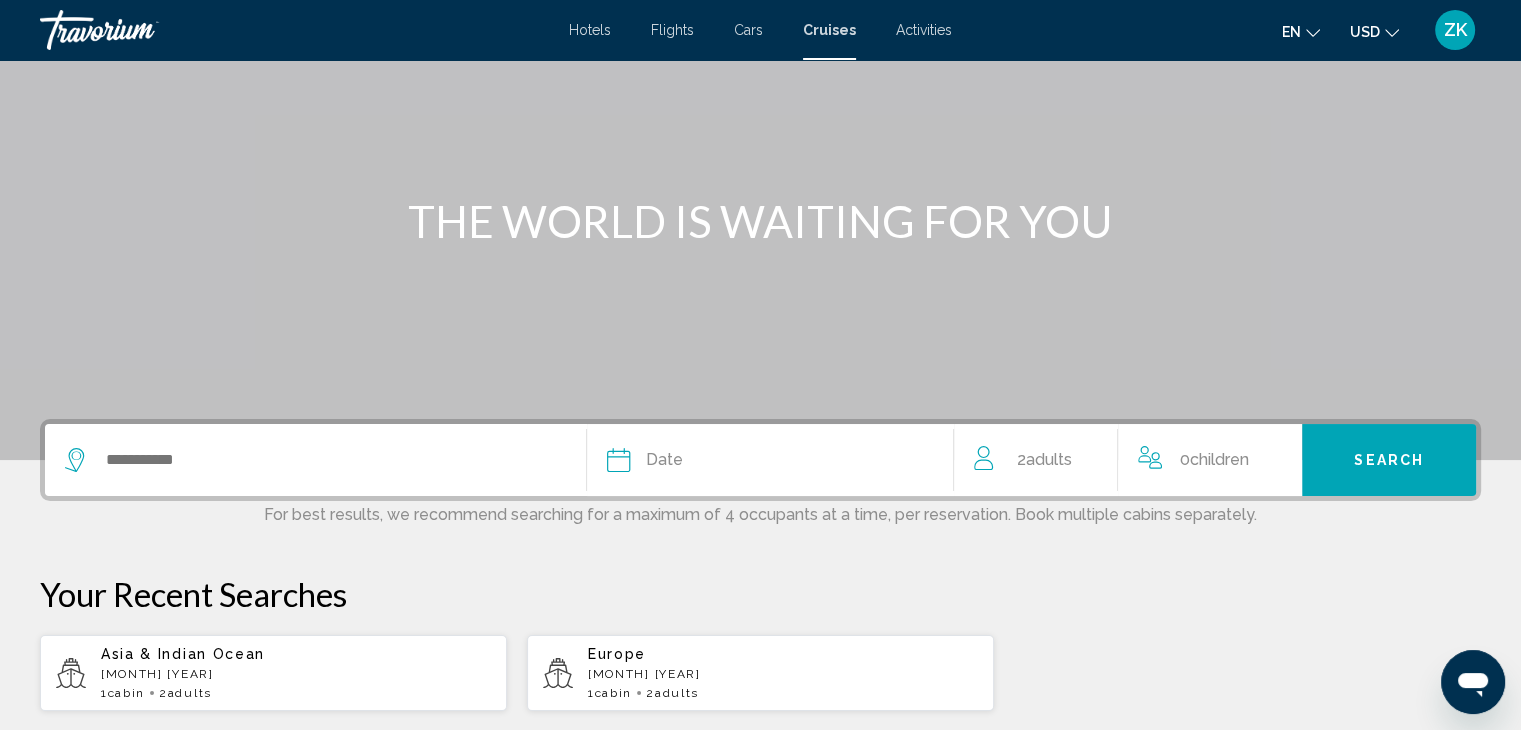 scroll, scrollTop: 300, scrollLeft: 0, axis: vertical 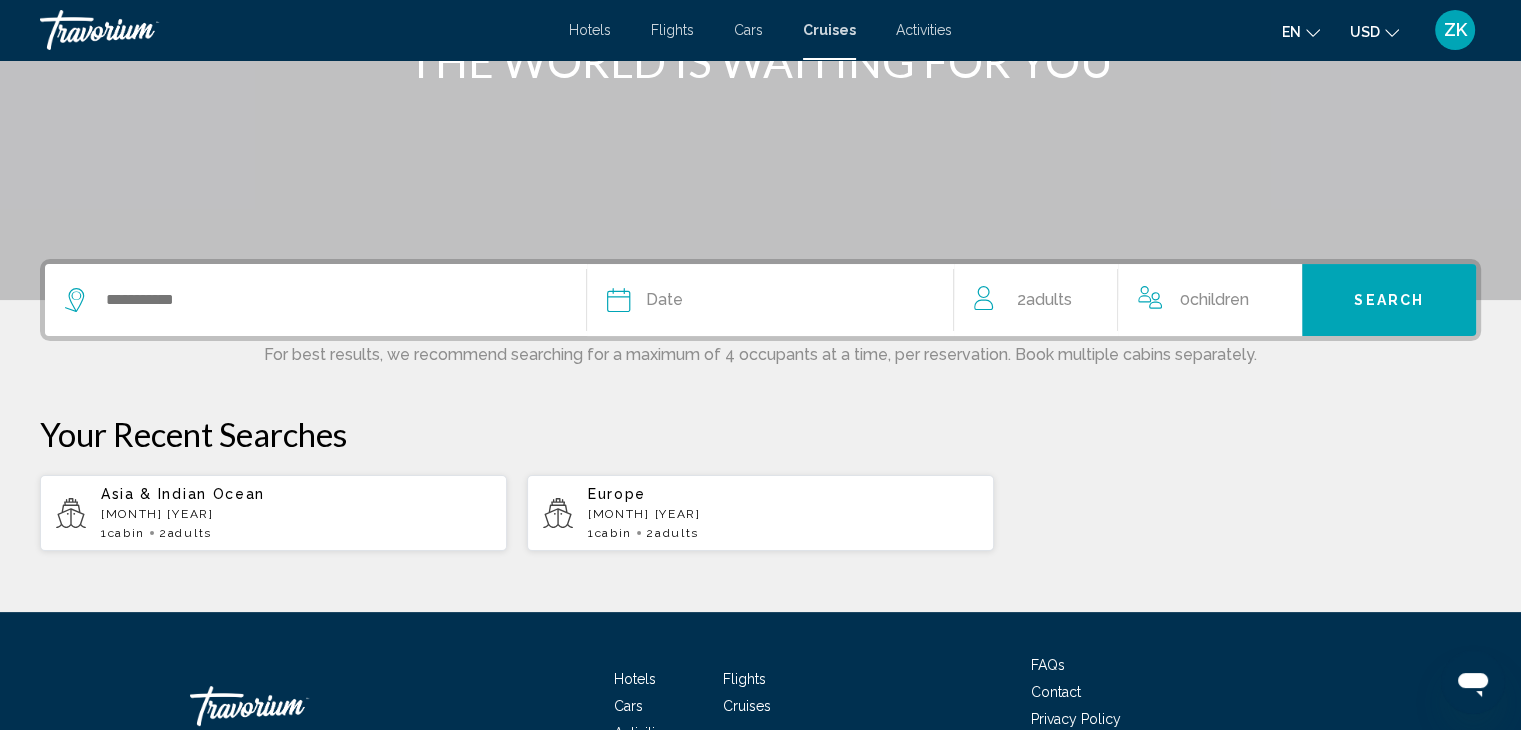 click on "Asia & Indian Ocean" at bounding box center (183, 494) 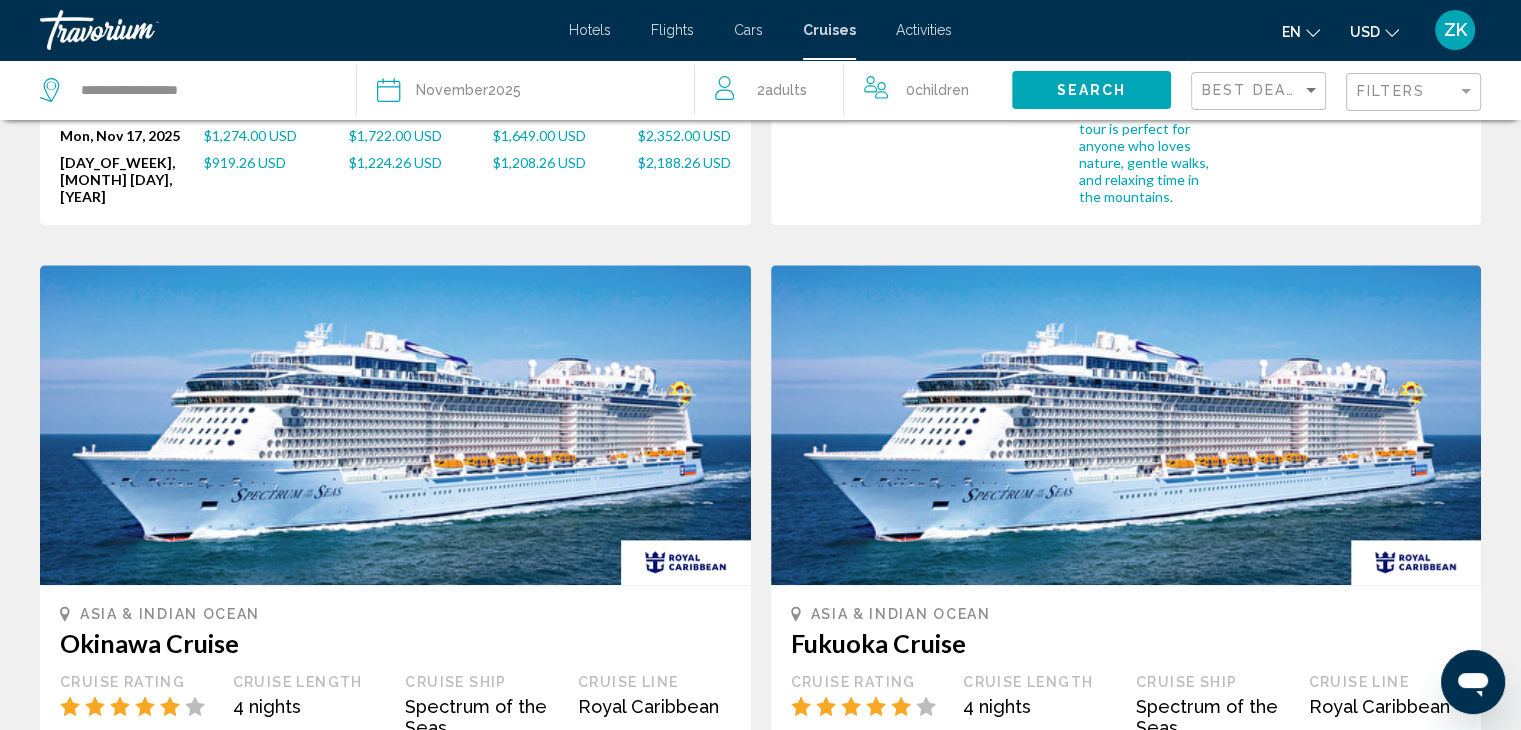 scroll, scrollTop: 1300, scrollLeft: 0, axis: vertical 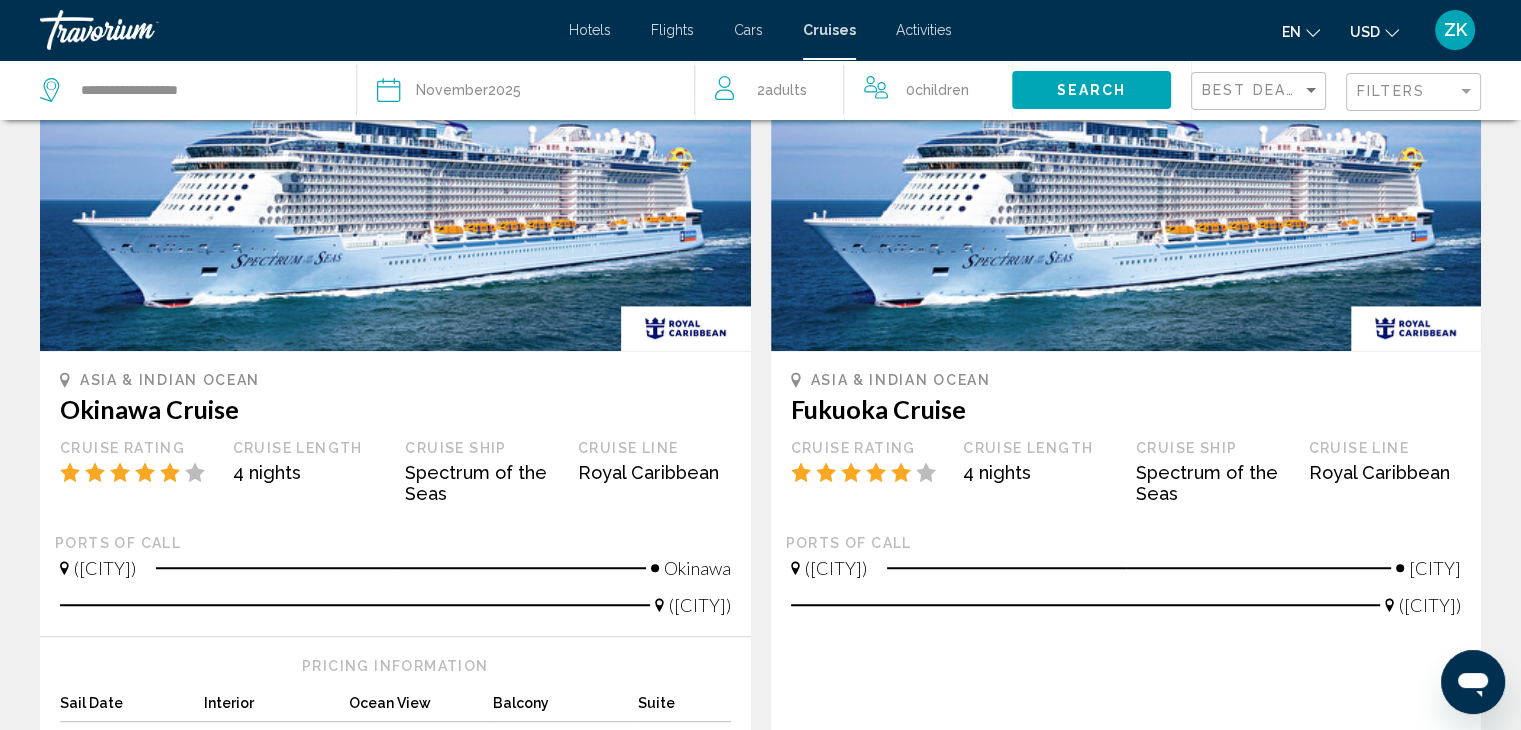 click on "Cars" at bounding box center [748, 30] 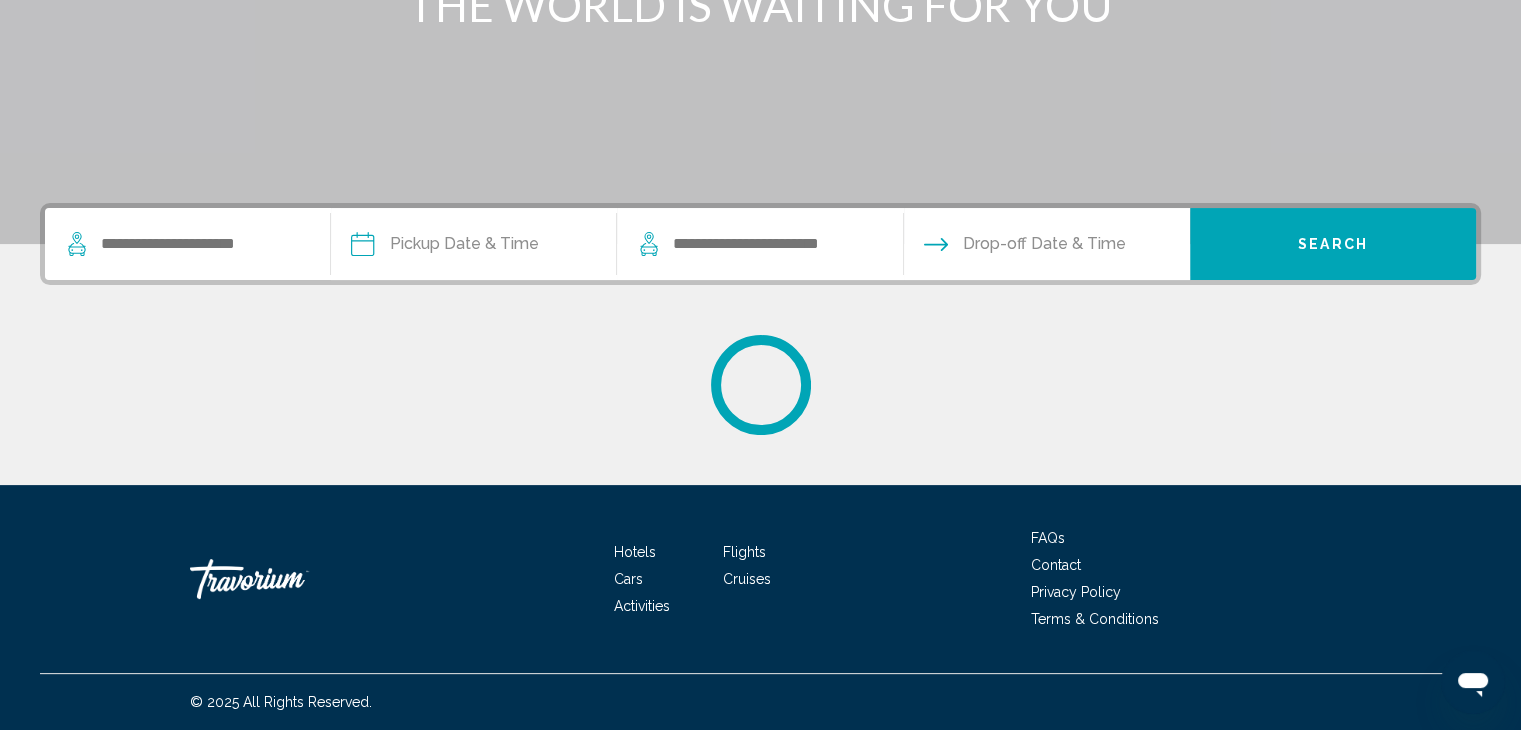 scroll, scrollTop: 0, scrollLeft: 0, axis: both 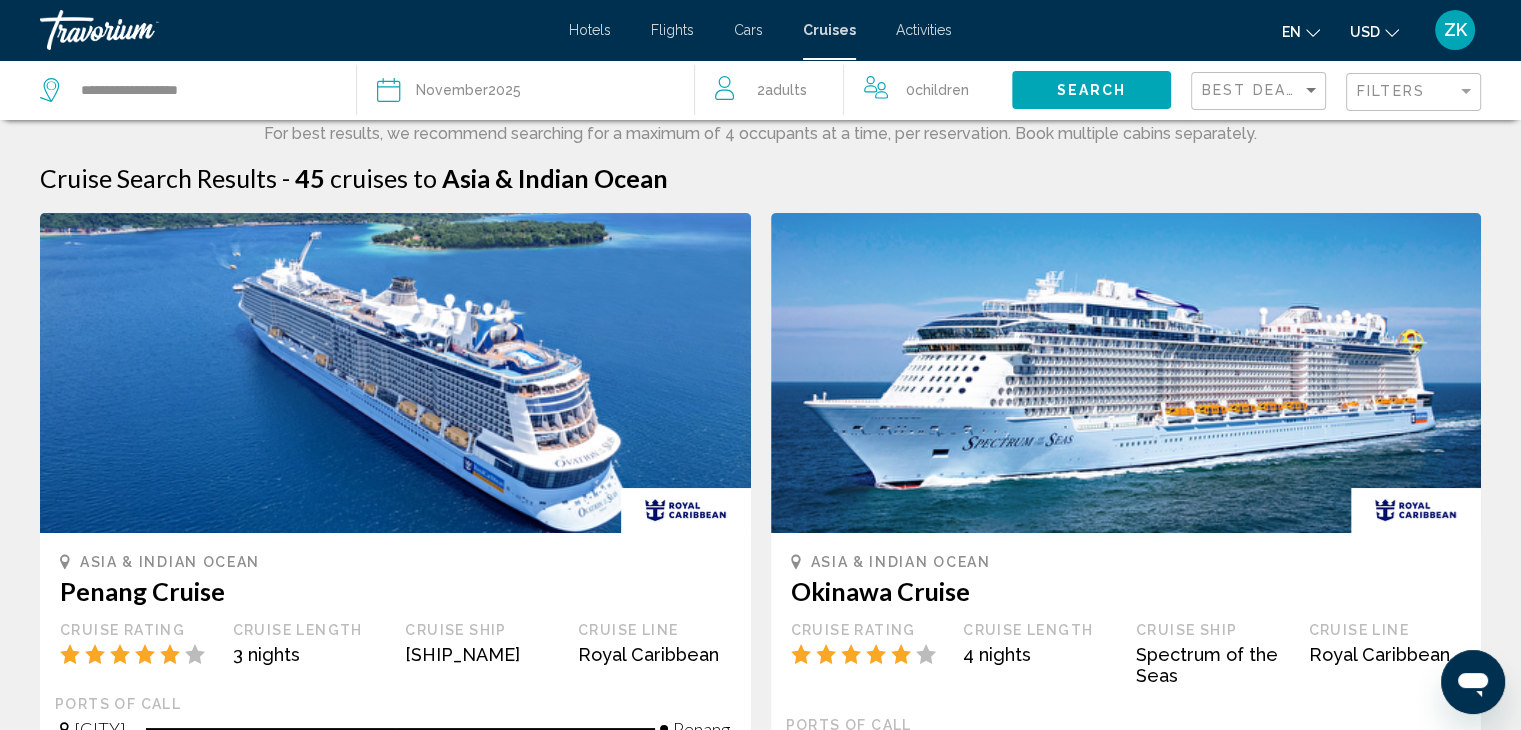 click on "Flights" at bounding box center [672, 30] 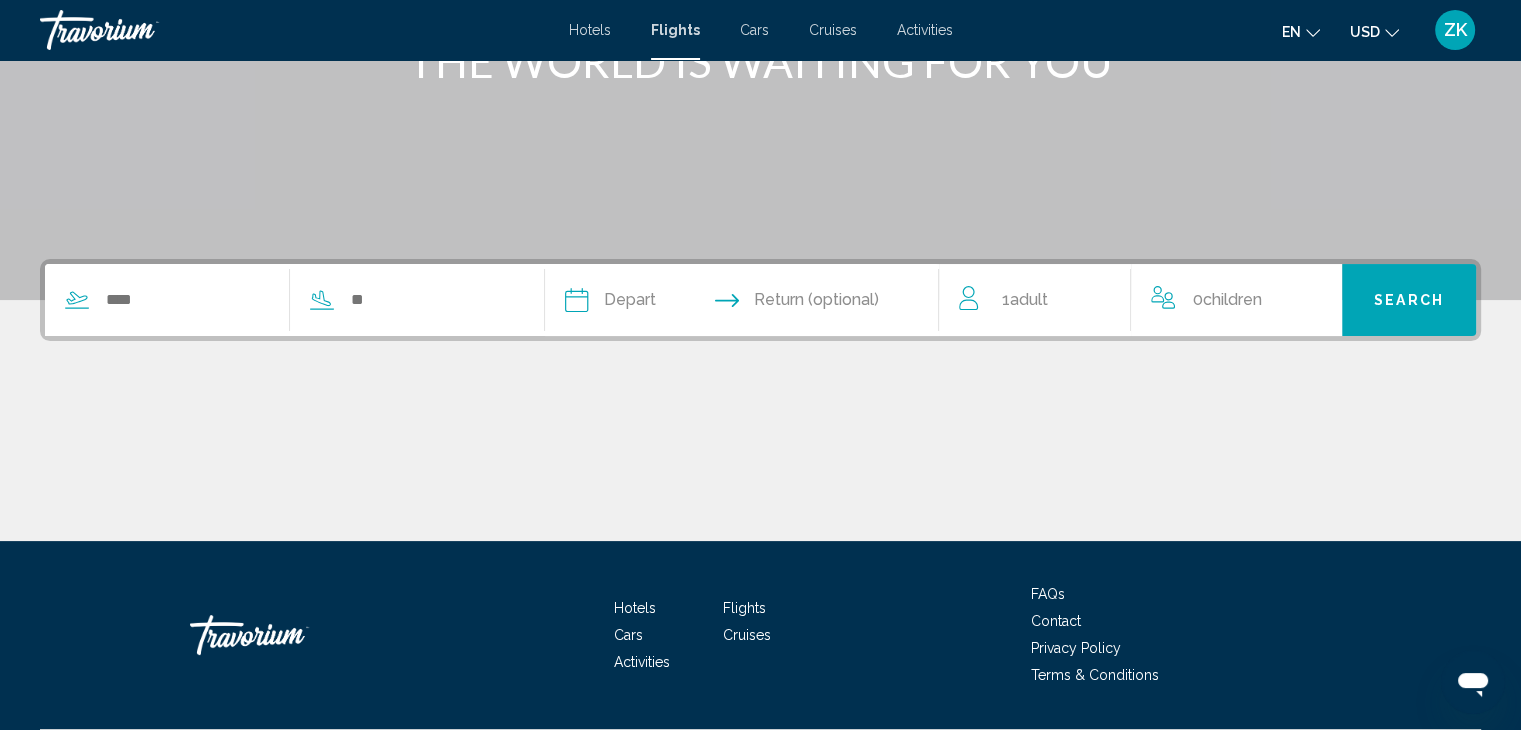 scroll, scrollTop: 0, scrollLeft: 0, axis: both 